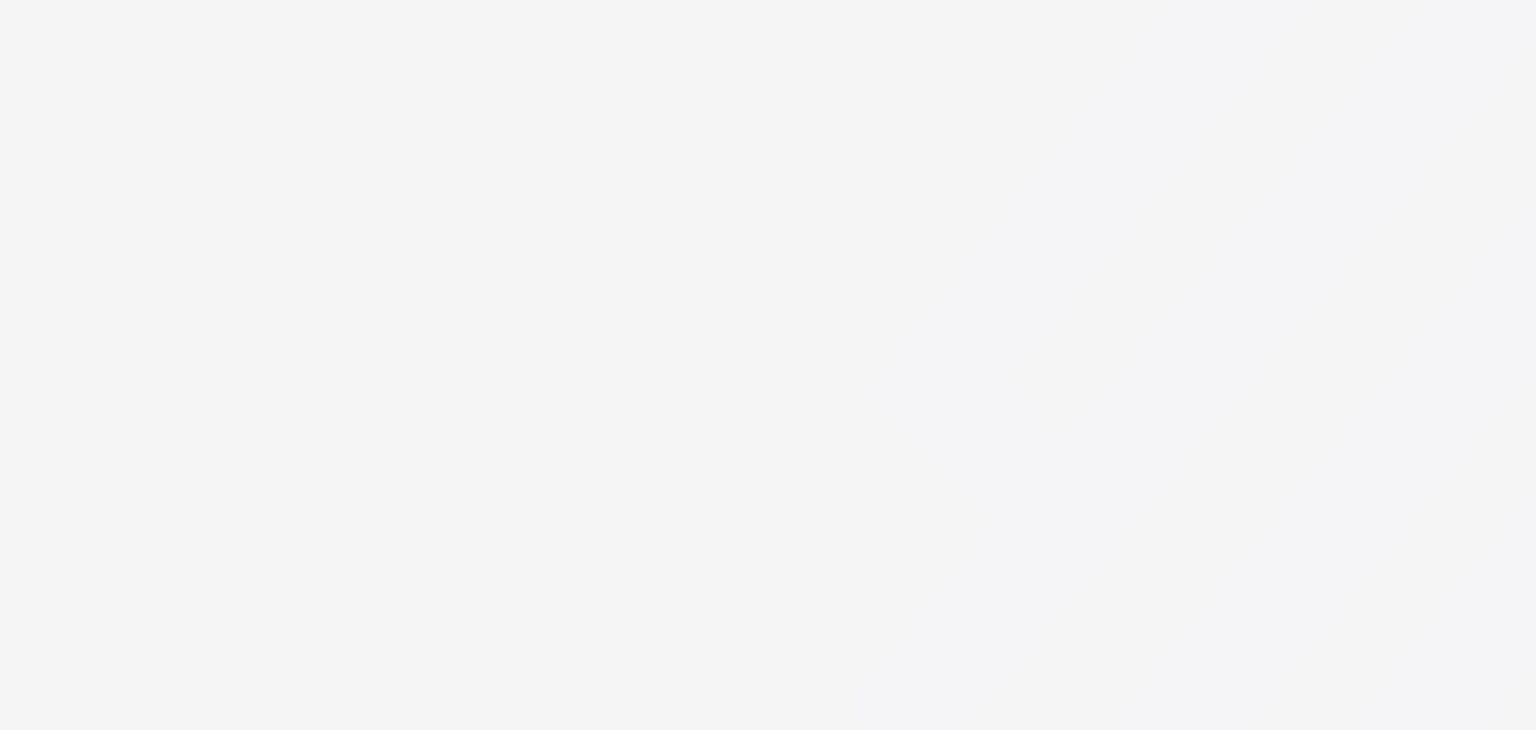 scroll, scrollTop: 0, scrollLeft: 0, axis: both 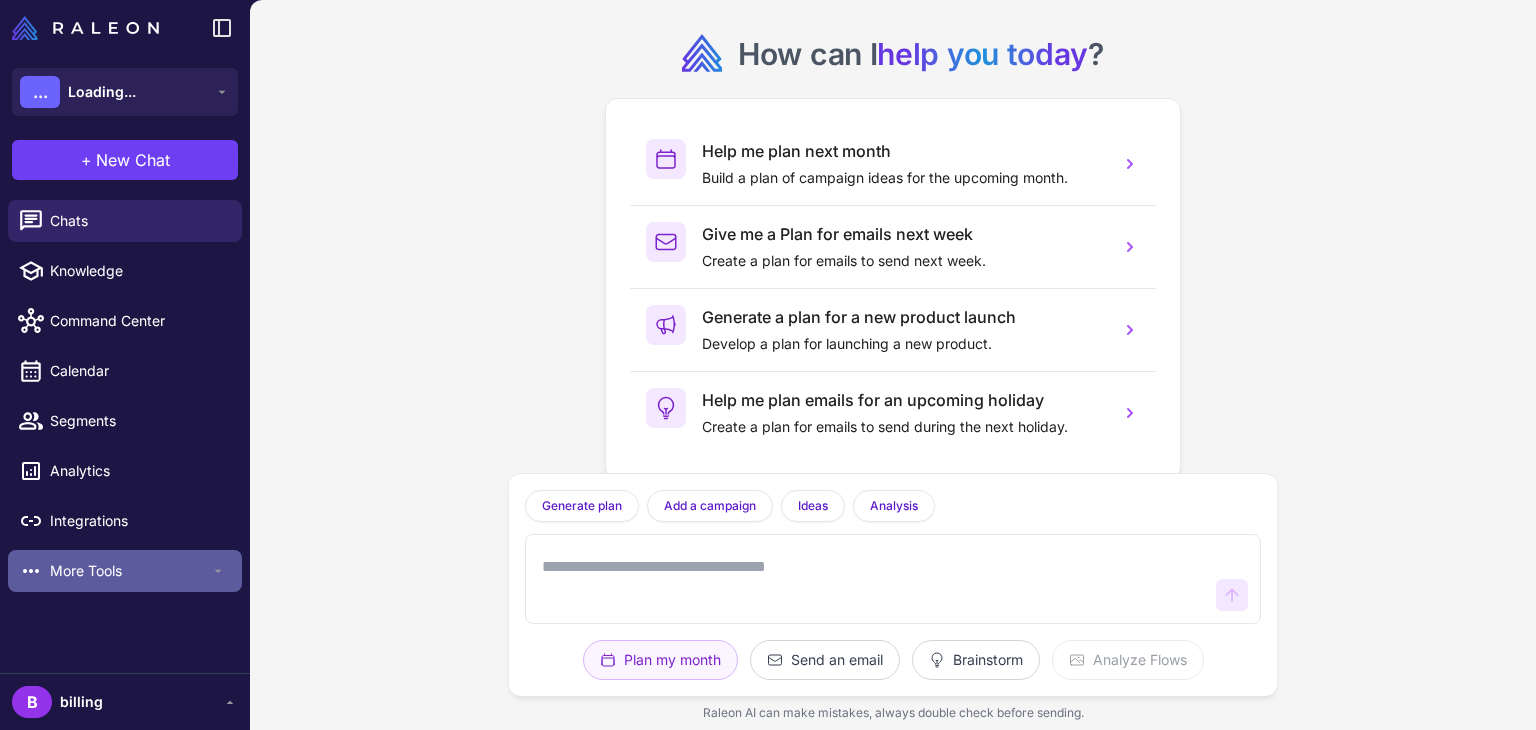 click on "More Tools" at bounding box center [130, 571] 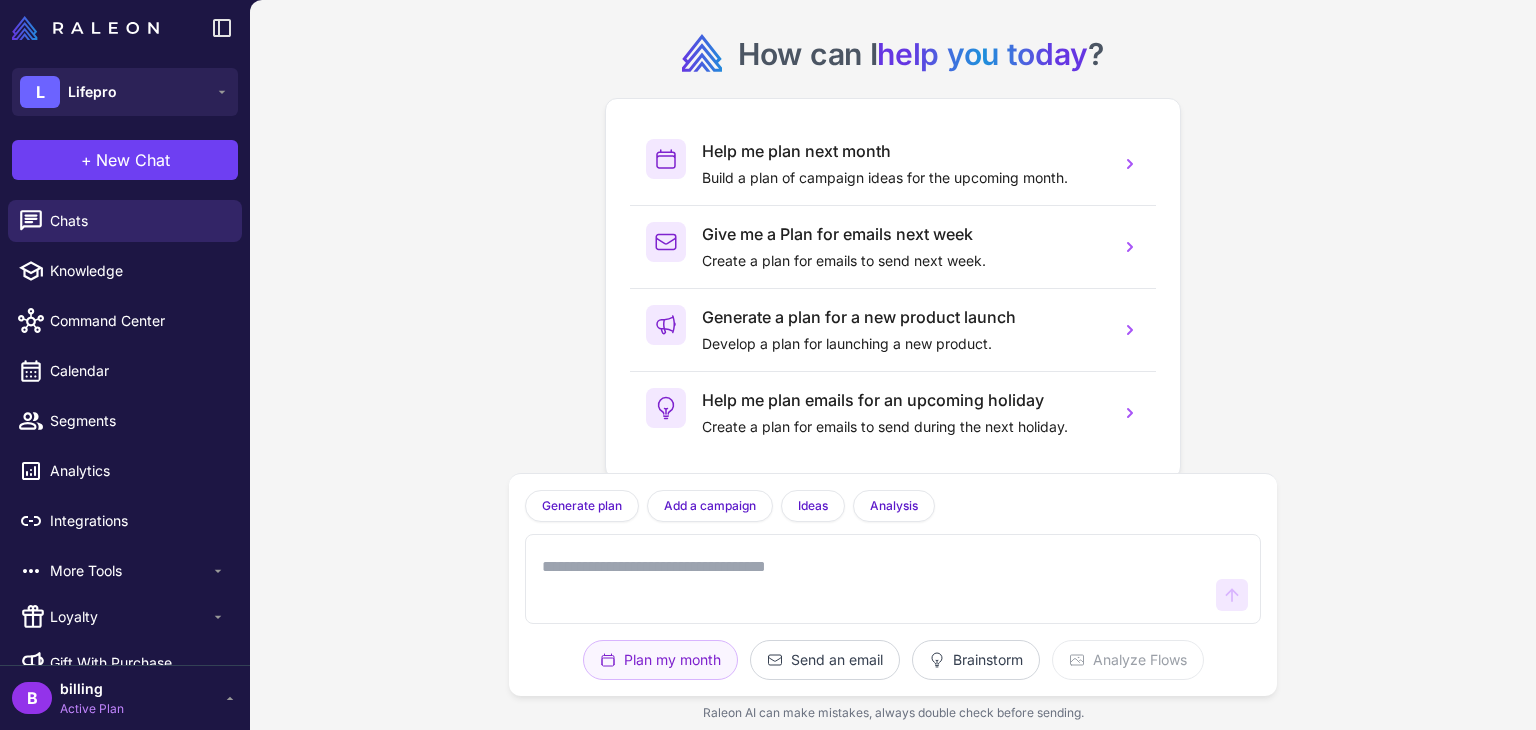 scroll, scrollTop: 31, scrollLeft: 0, axis: vertical 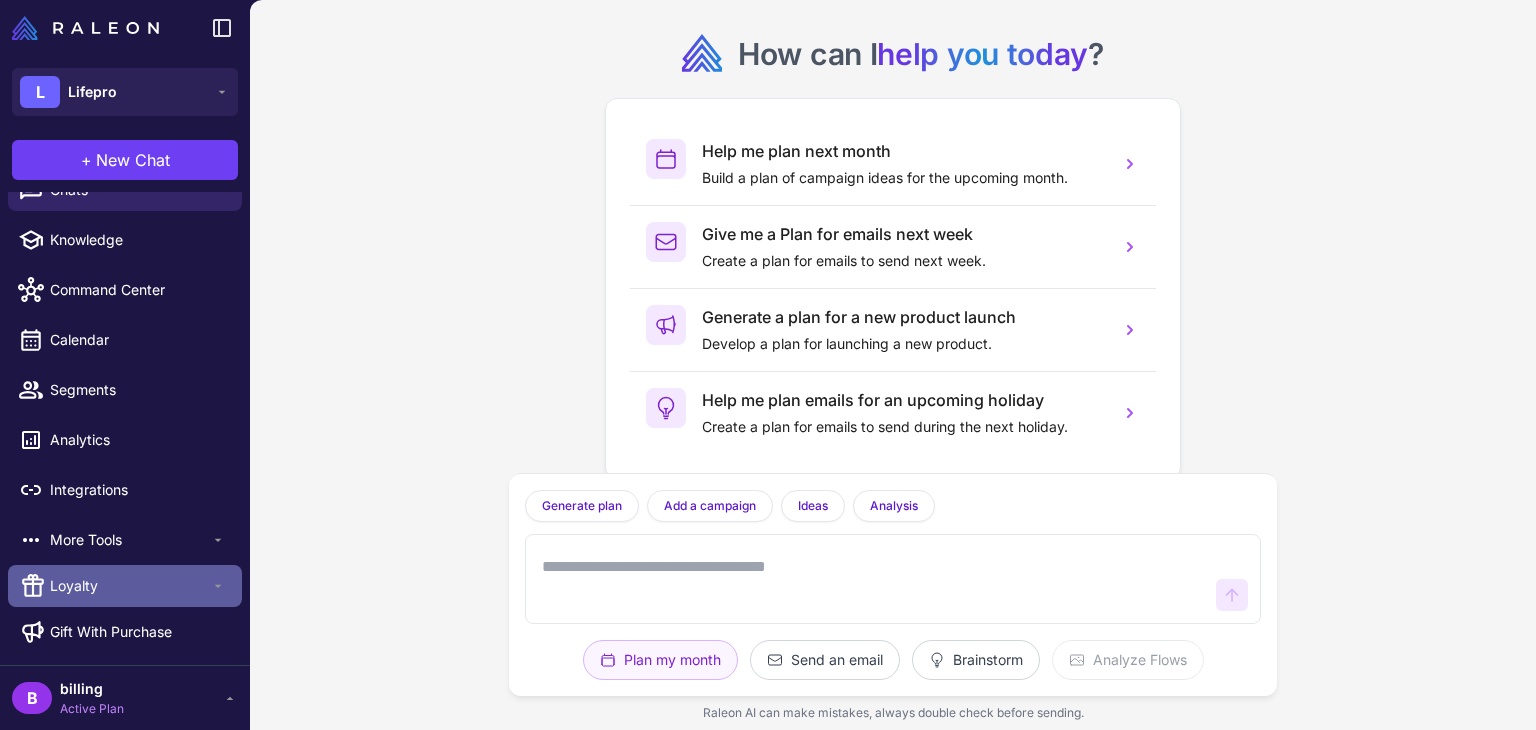click on "Loyalty" at bounding box center (130, 586) 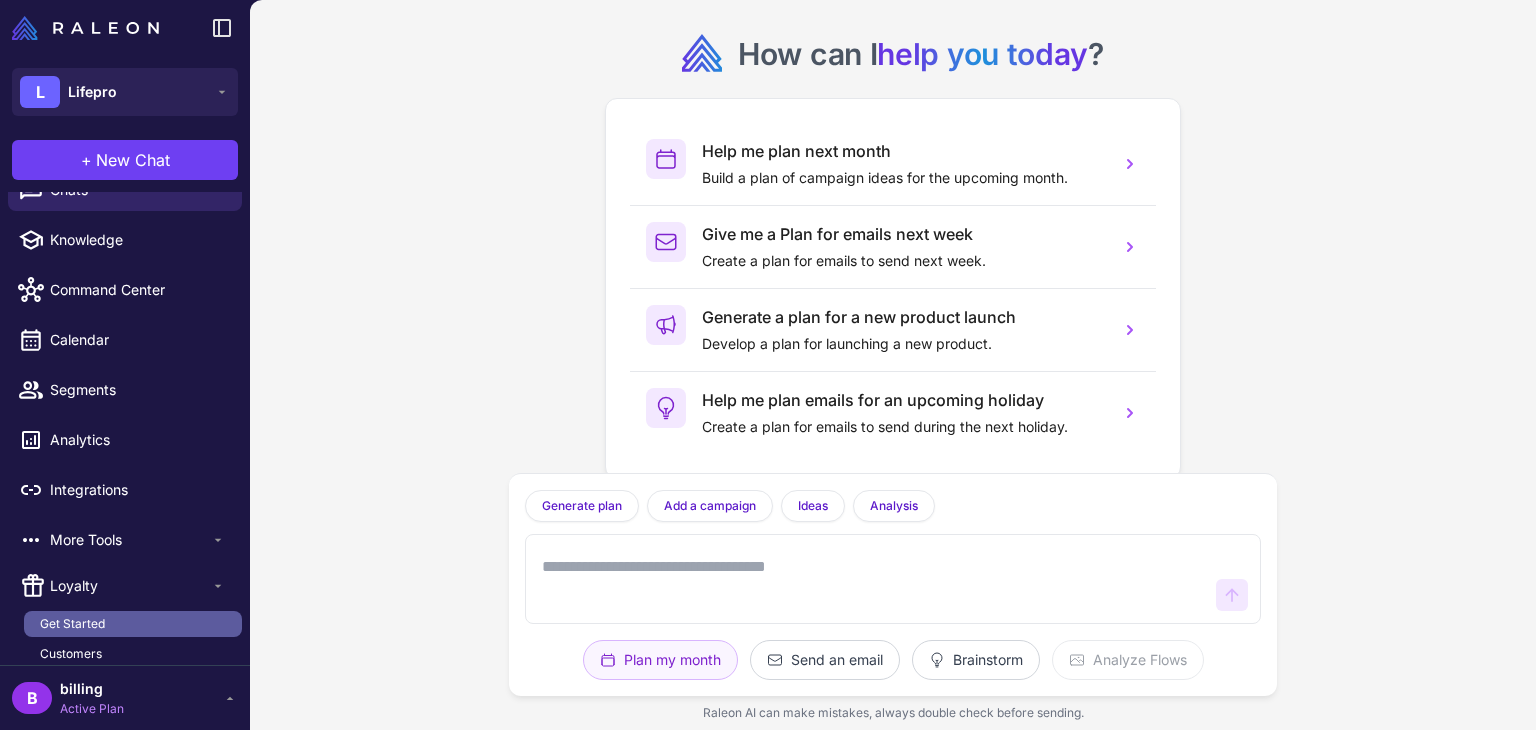 click on "Get Started" at bounding box center [133, 624] 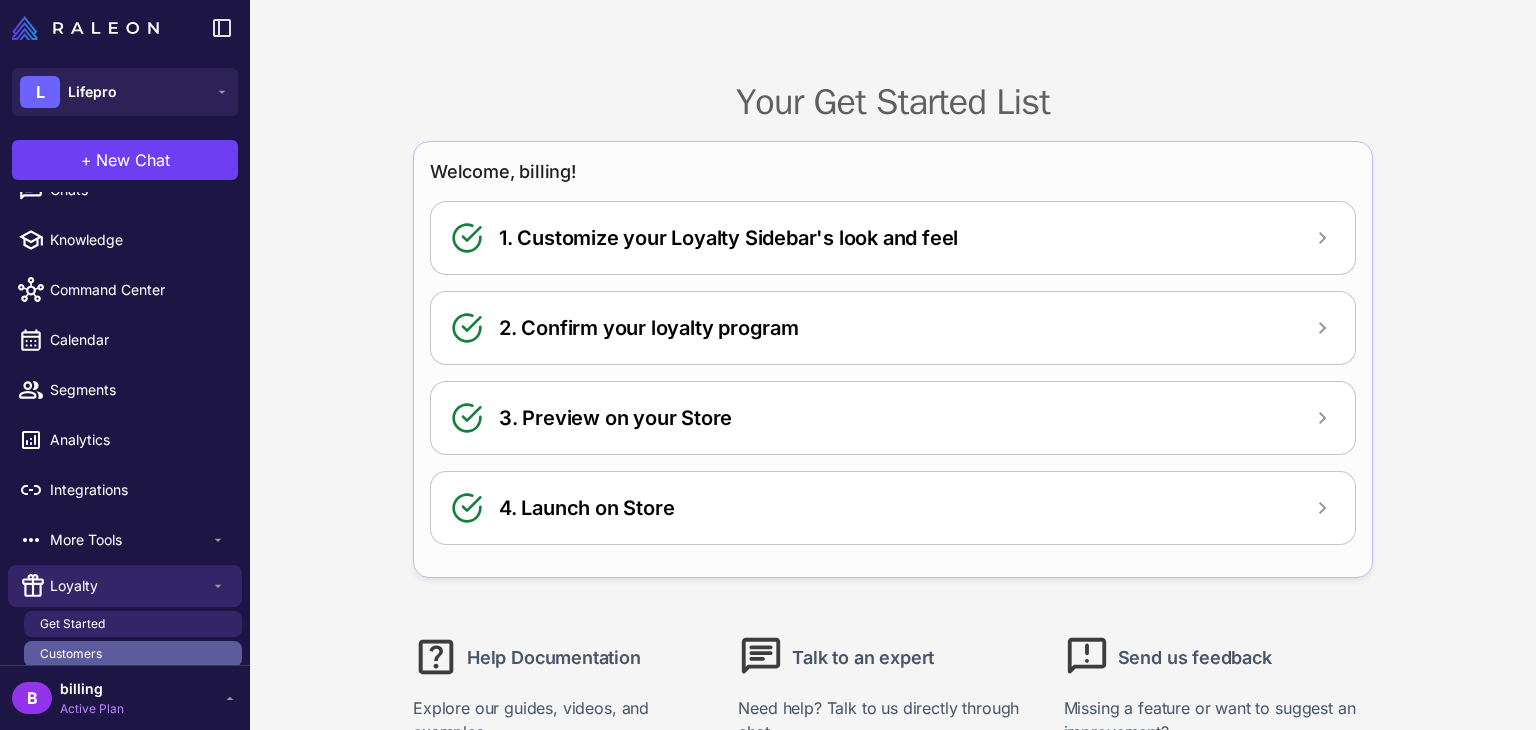 click on "Customers" at bounding box center (133, 654) 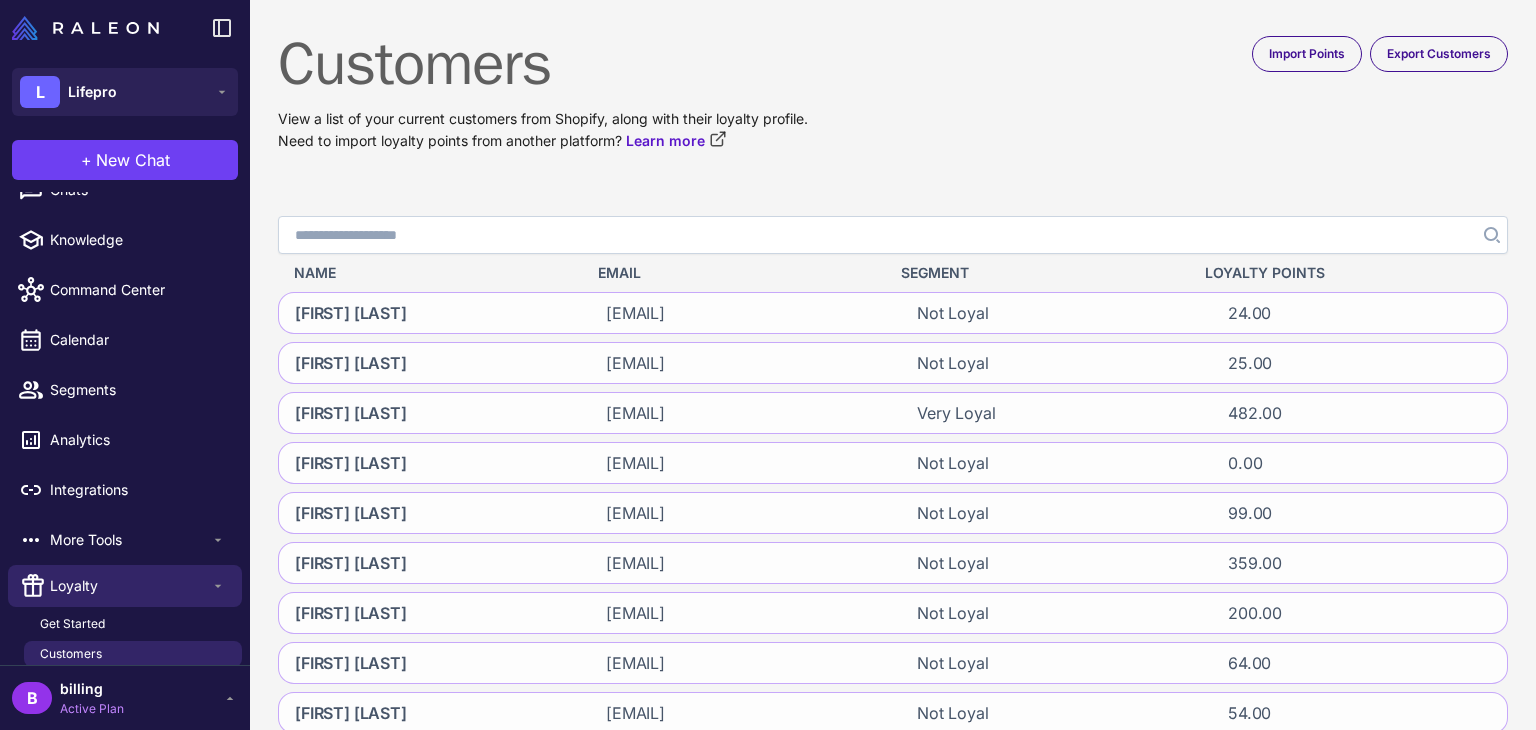 click on "Search" at bounding box center (893, 235) 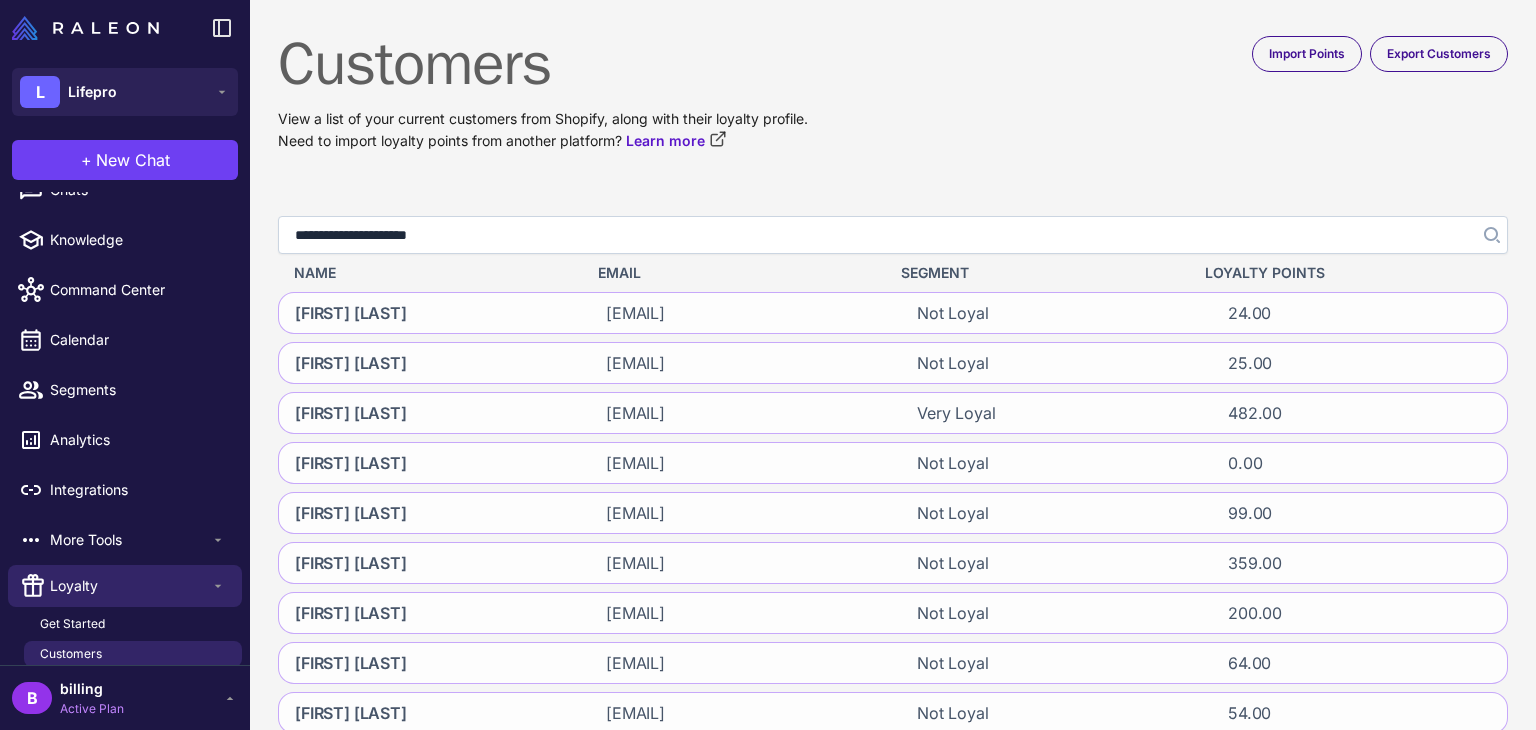 click at bounding box center (1490, 235) 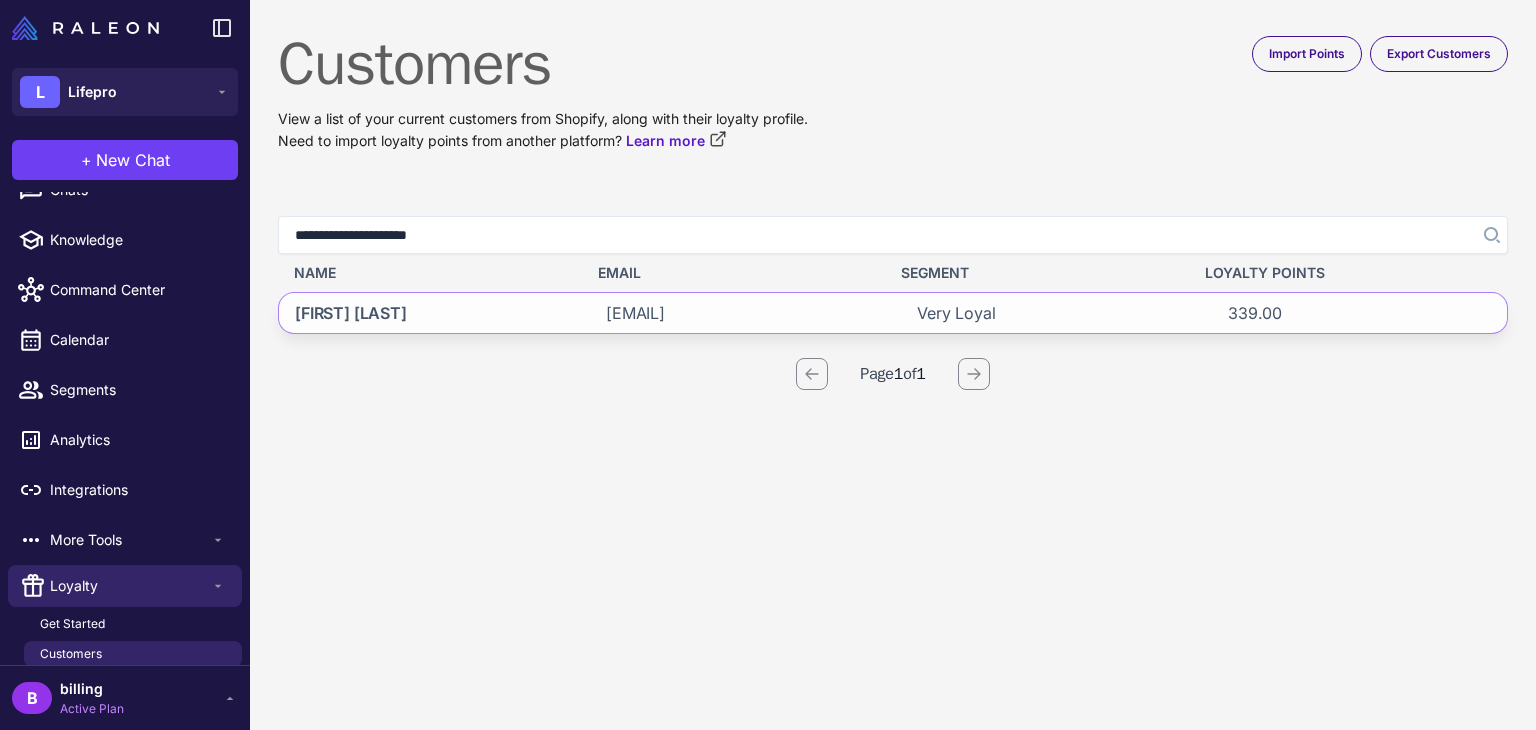 click on "[FIRST] [LAST] [EMAIL] [GENERAL]" 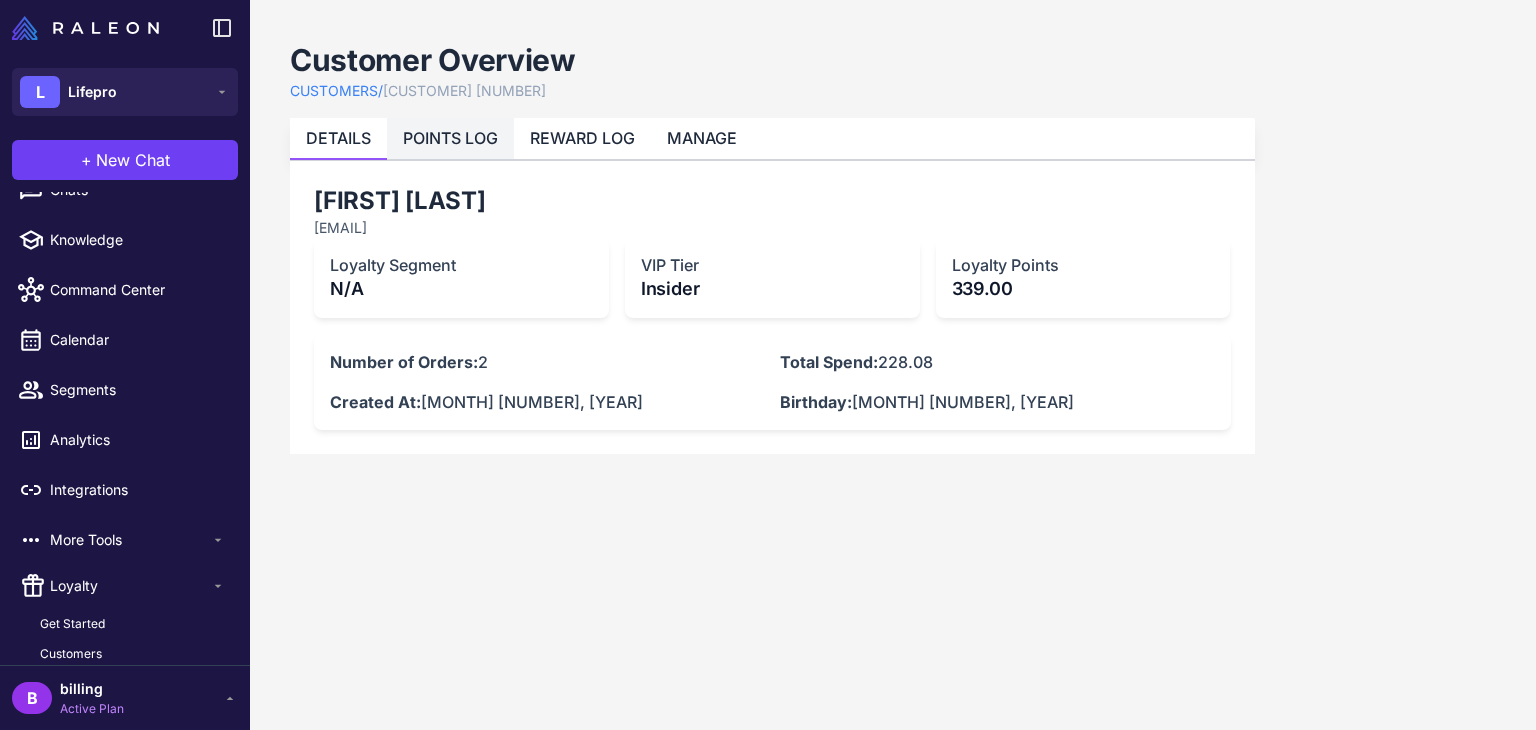click on "POINTS LOG" 